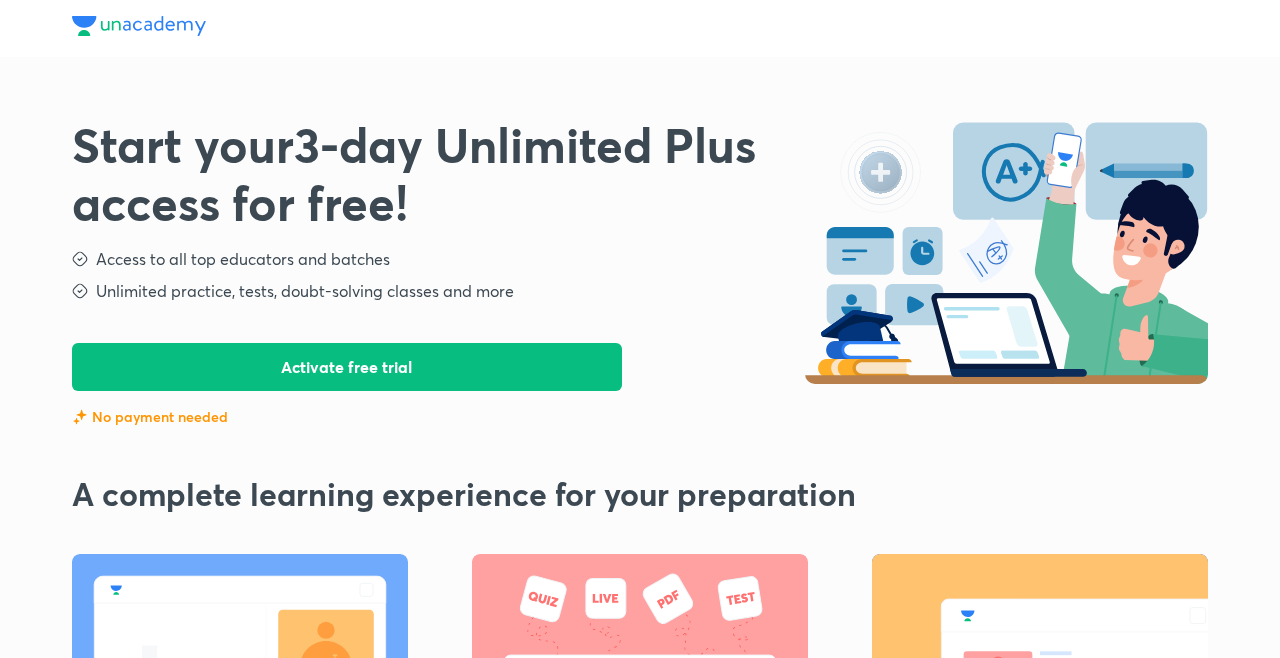 scroll, scrollTop: 0, scrollLeft: 0, axis: both 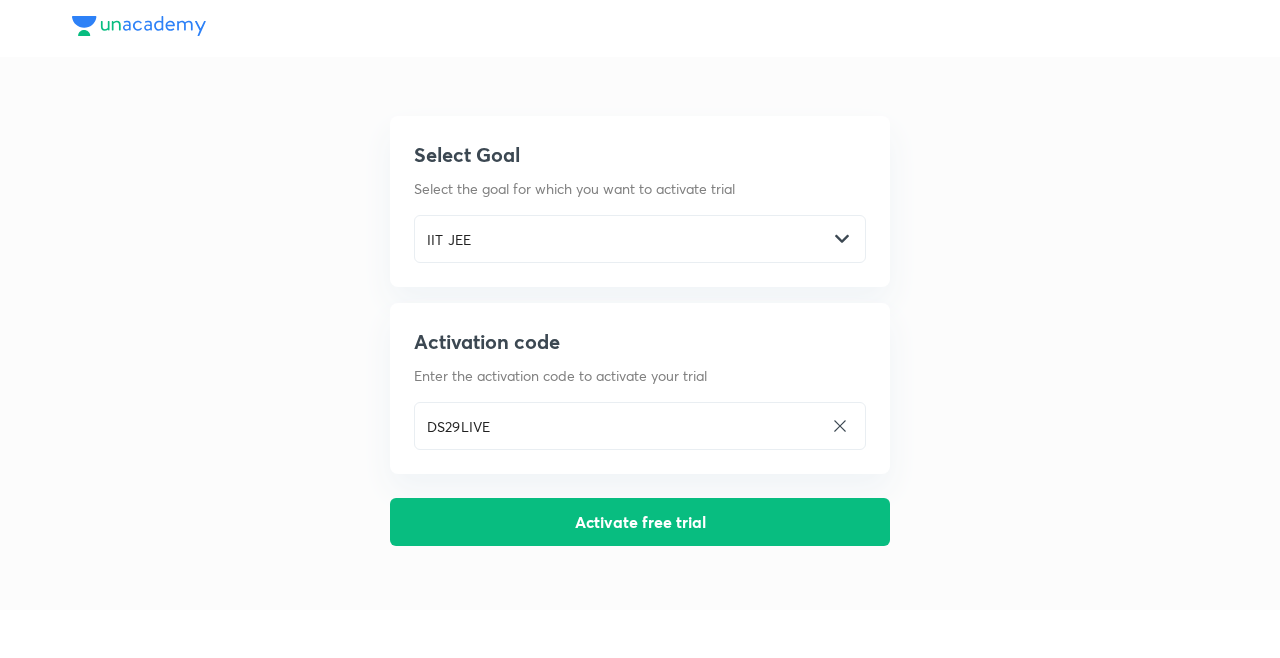 click on "Activate free trial" at bounding box center (640, 522) 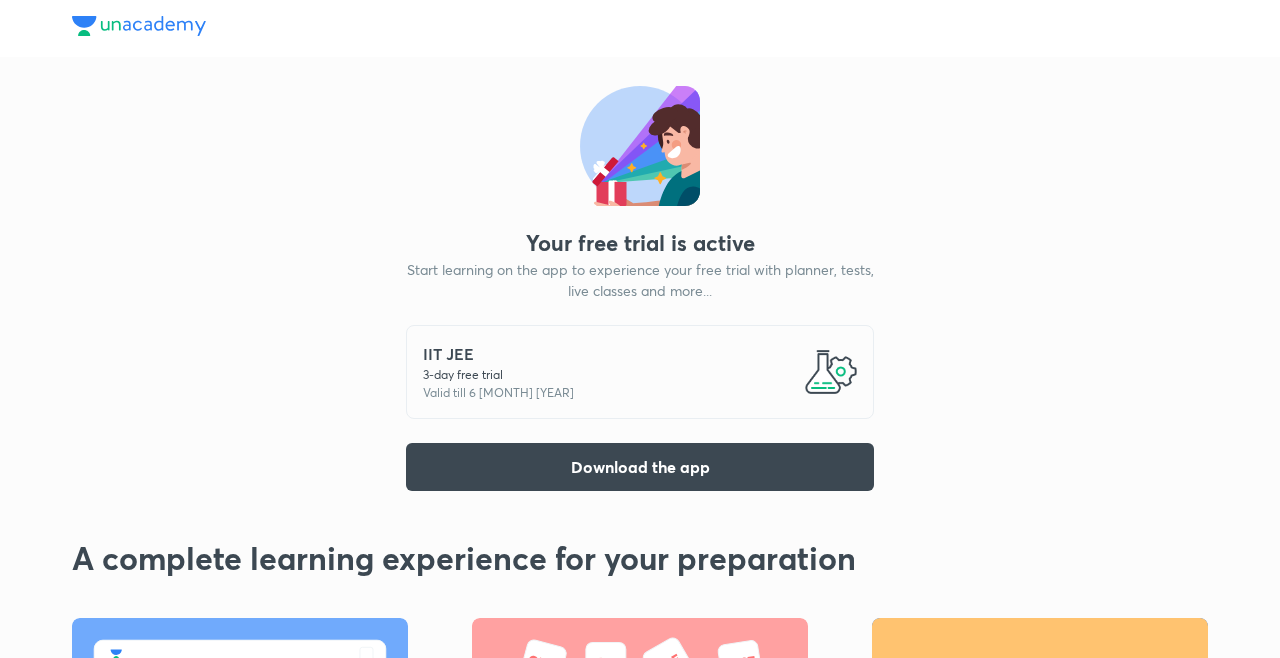 scroll, scrollTop: 15, scrollLeft: 0, axis: vertical 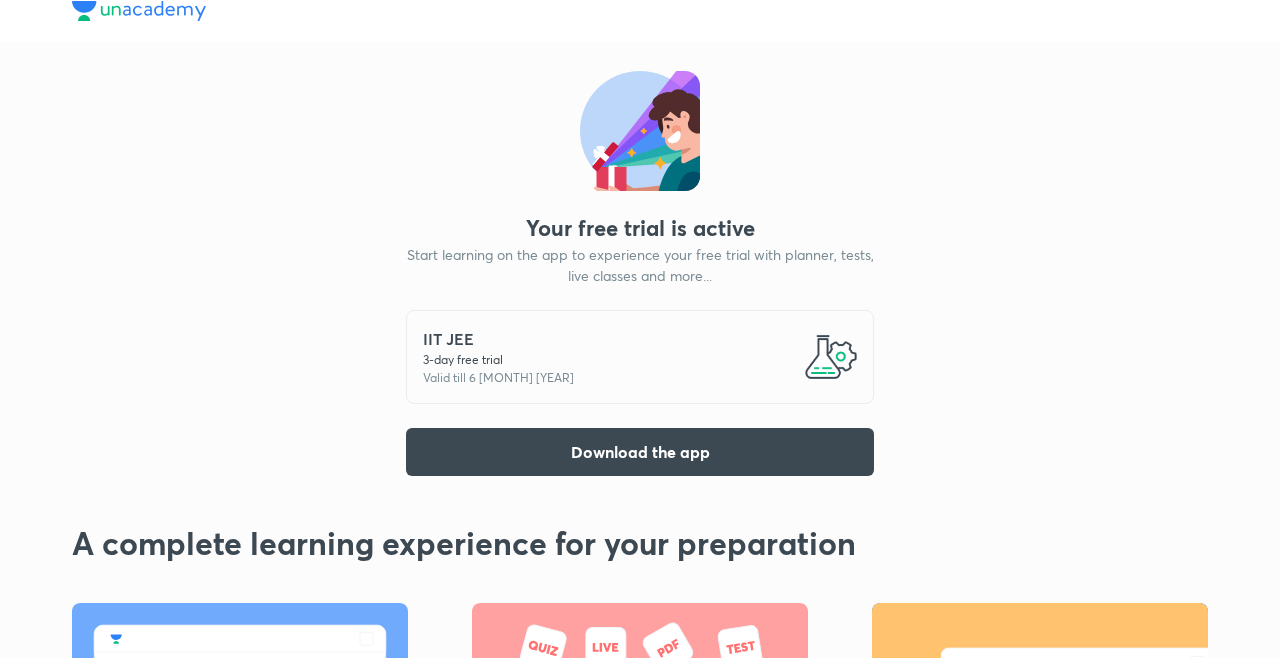 click on "Download the app" at bounding box center (640, 452) 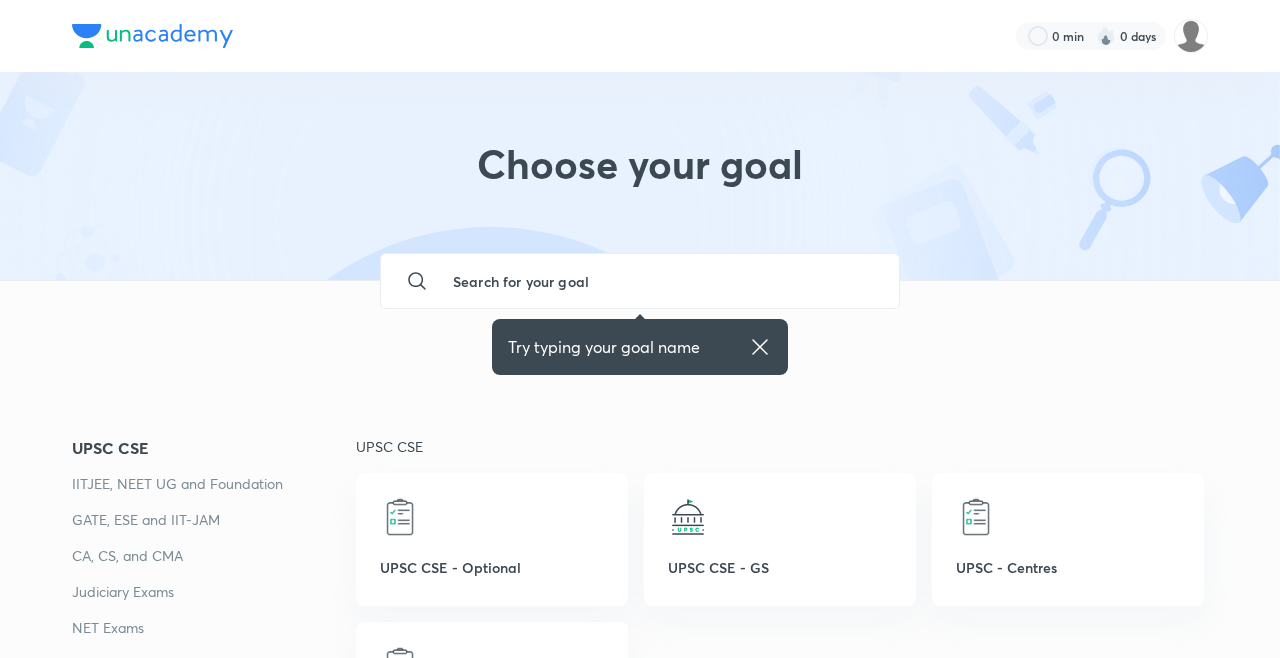 scroll, scrollTop: 0, scrollLeft: 0, axis: both 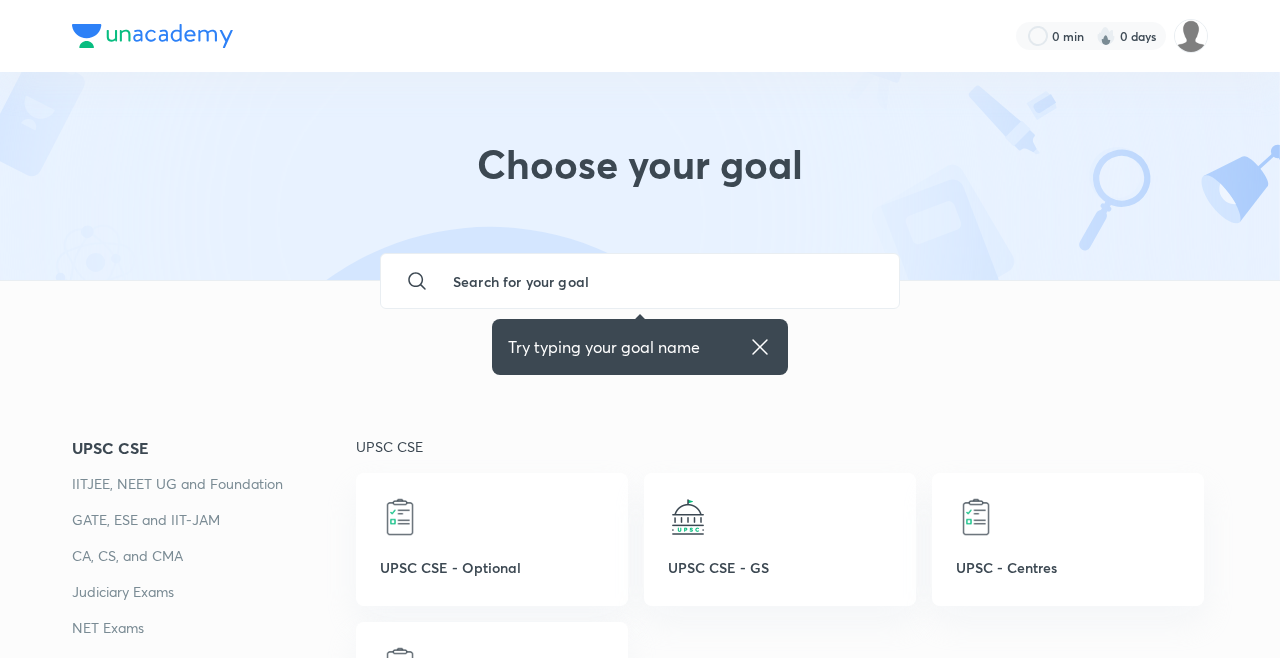 click 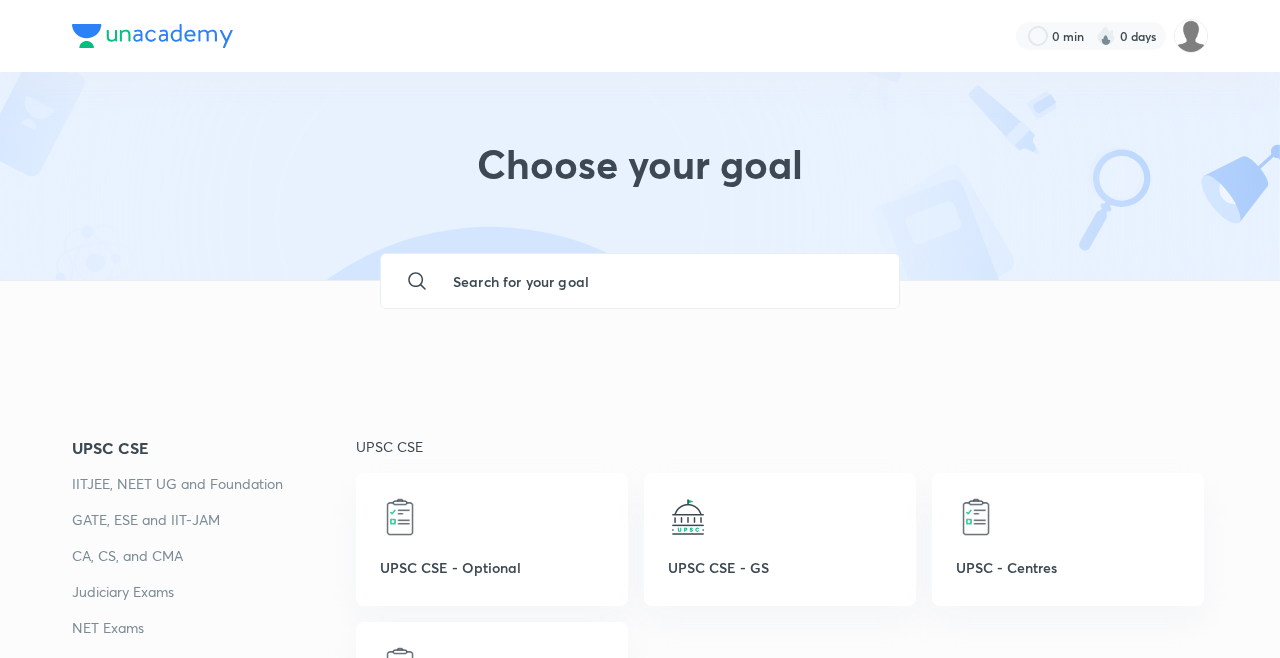 click at bounding box center (660, 281) 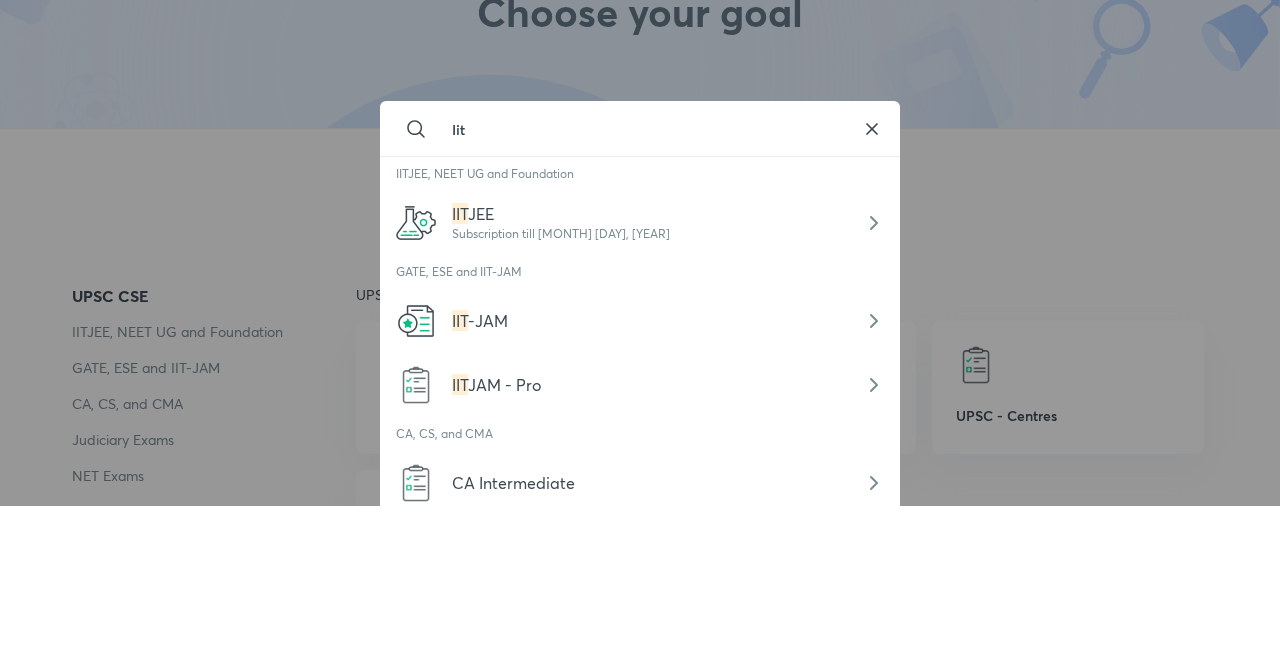 click on "IIT JEE Subscription till [MONTH] [DAY], [YEAR]" at bounding box center [640, 375] 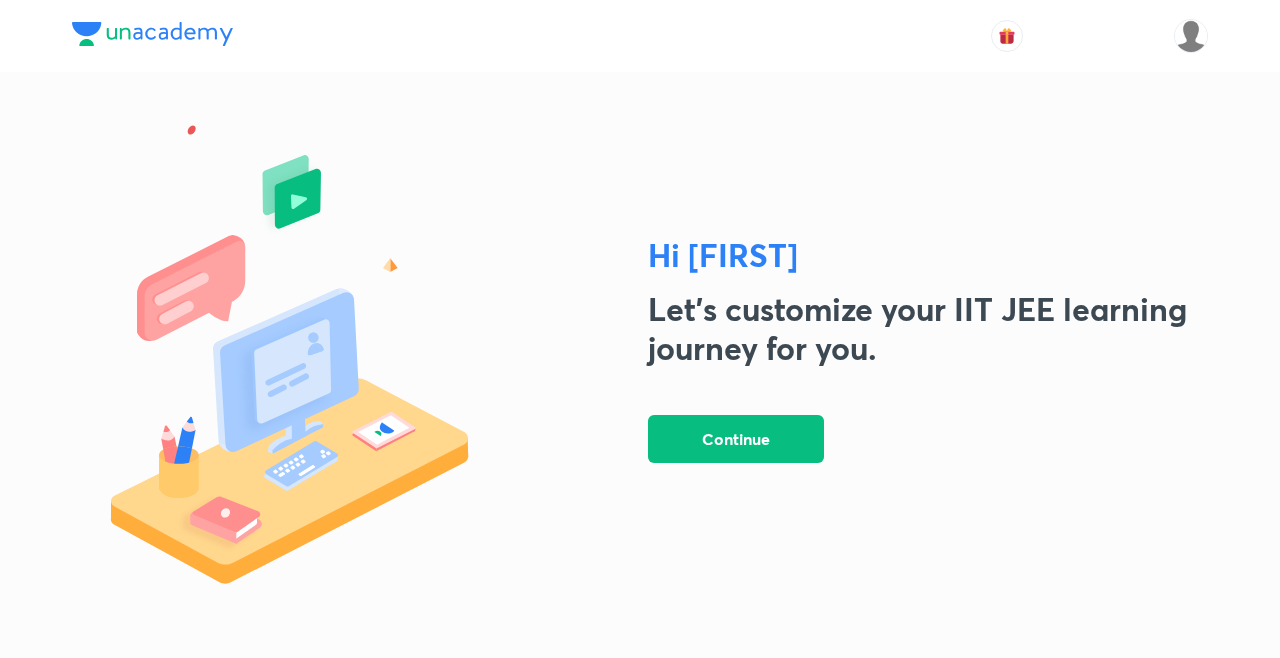 click on "Continue" at bounding box center [736, 439] 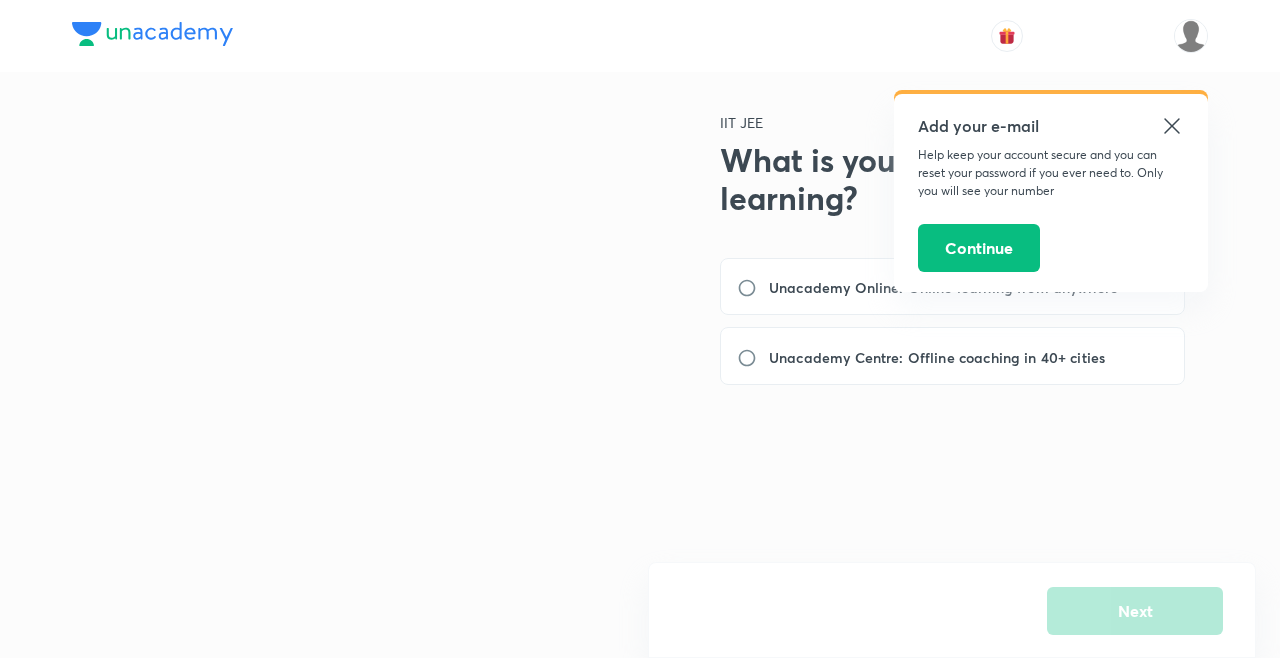 click 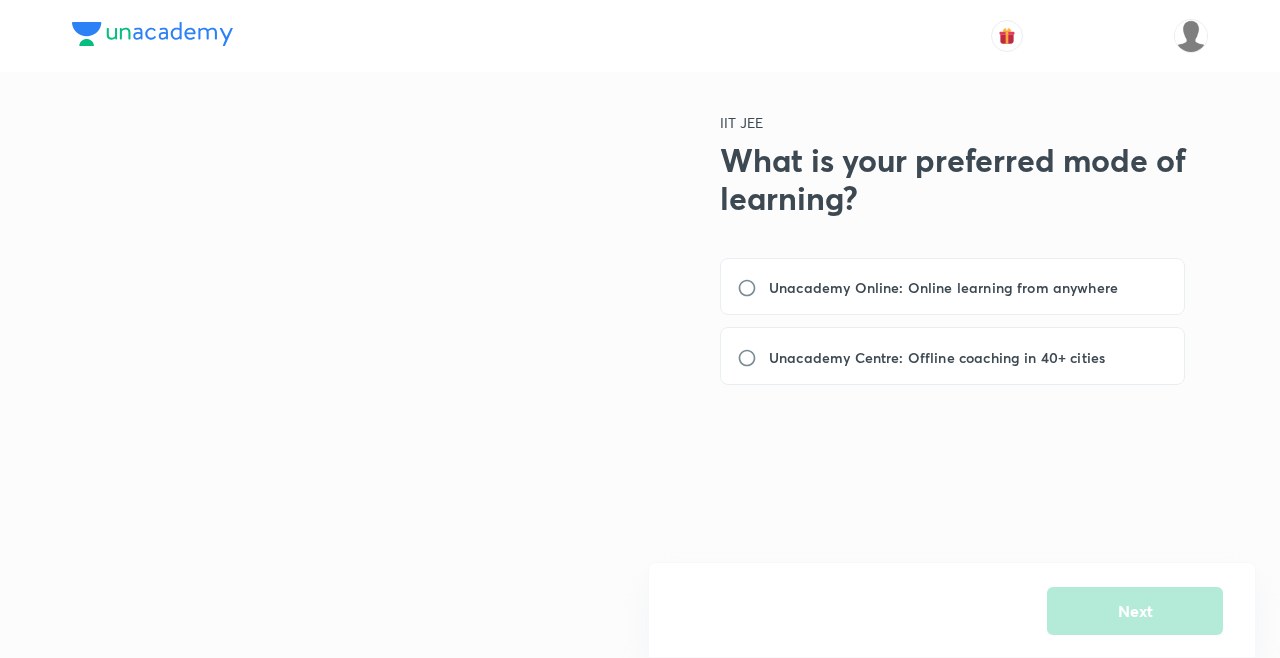 click on "Unacademy Online: Online learning from anywhere" at bounding box center (933, 287) 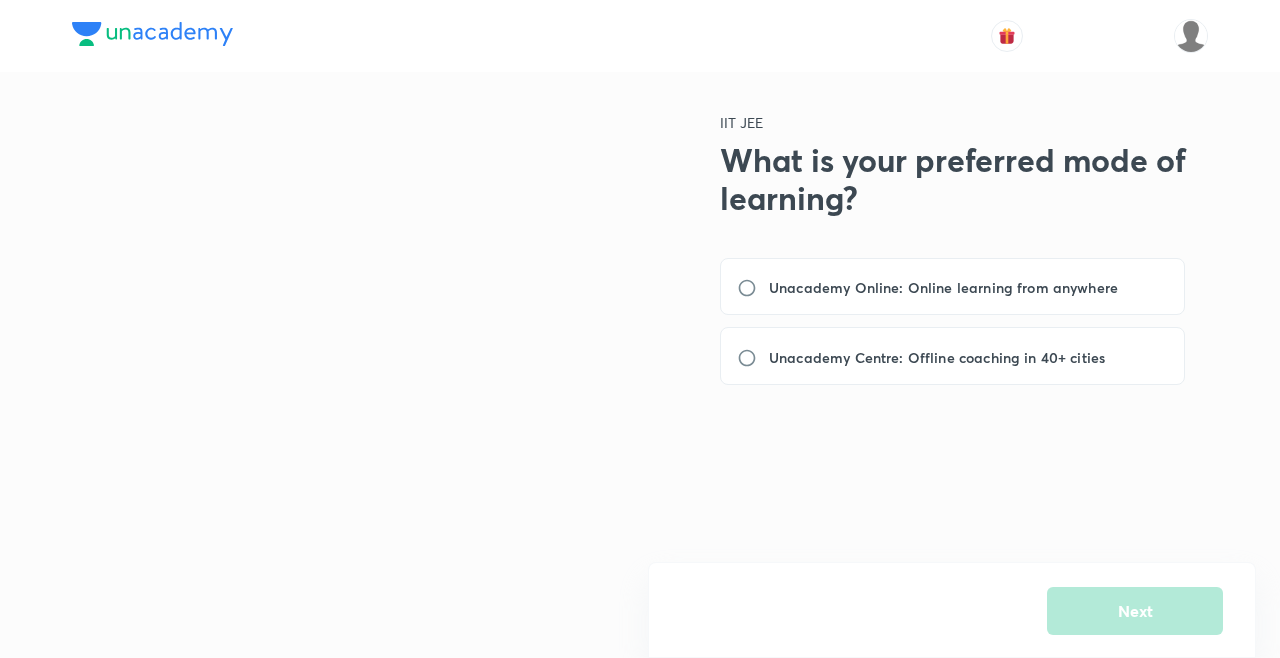 radio on "true" 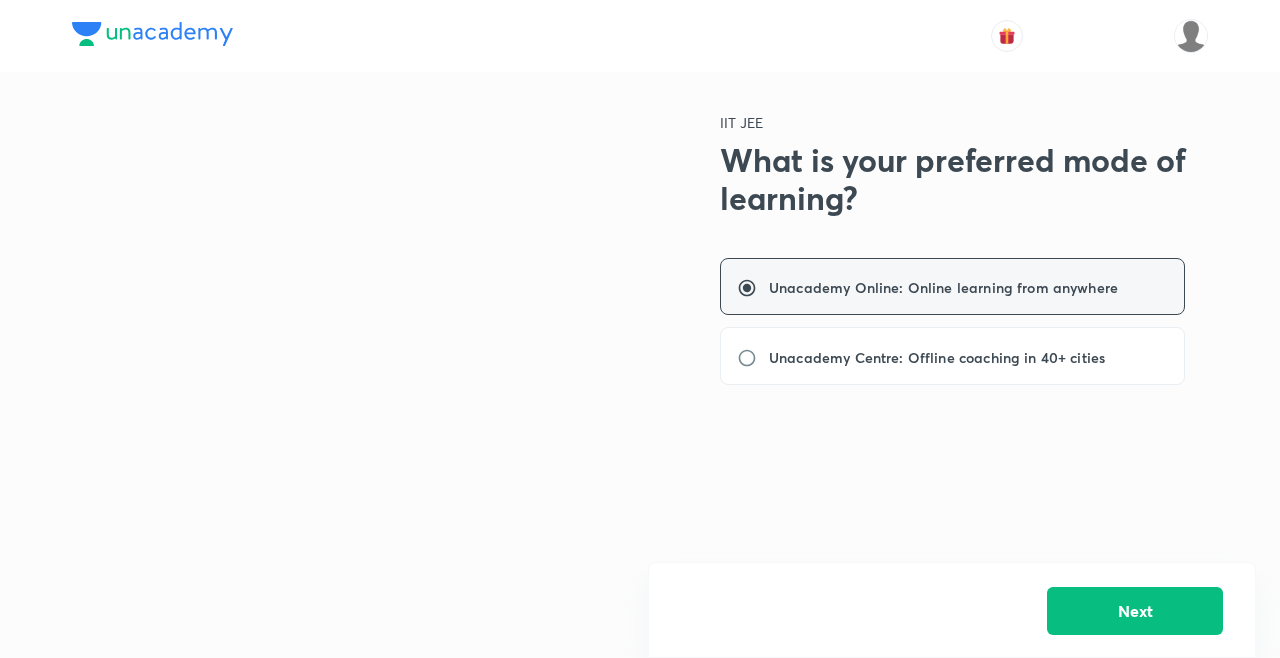 click on "Next" at bounding box center (1135, 611) 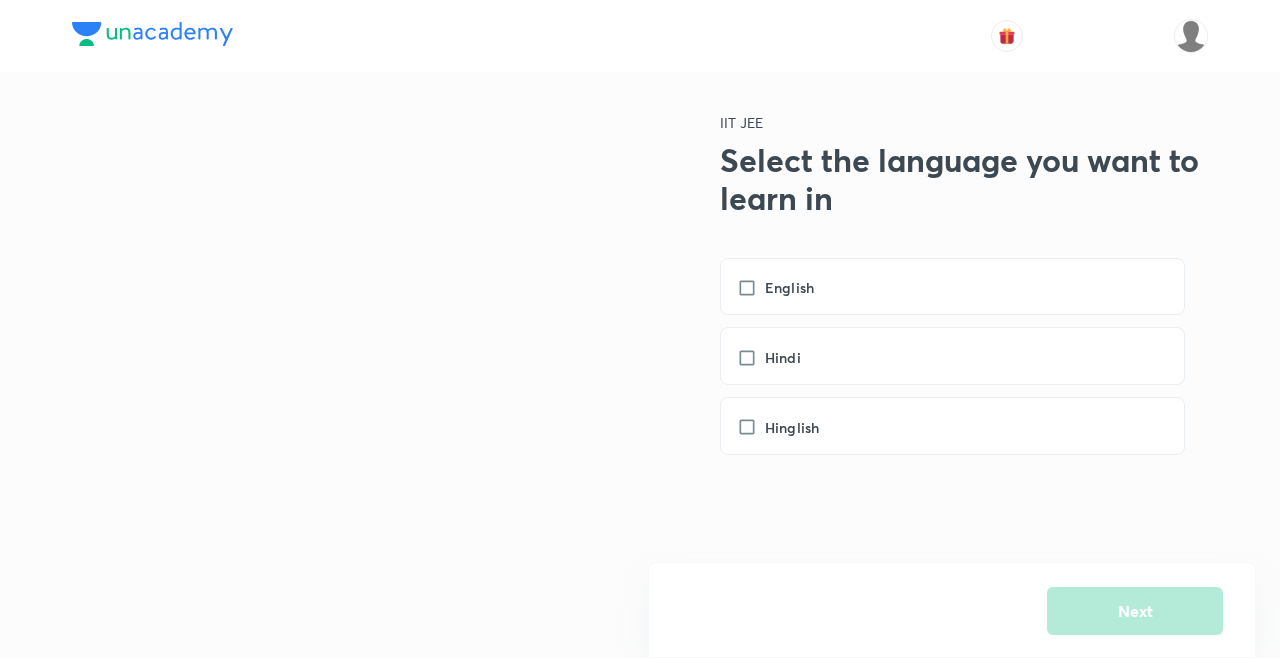 click on "Hinglish" at bounding box center [788, 427] 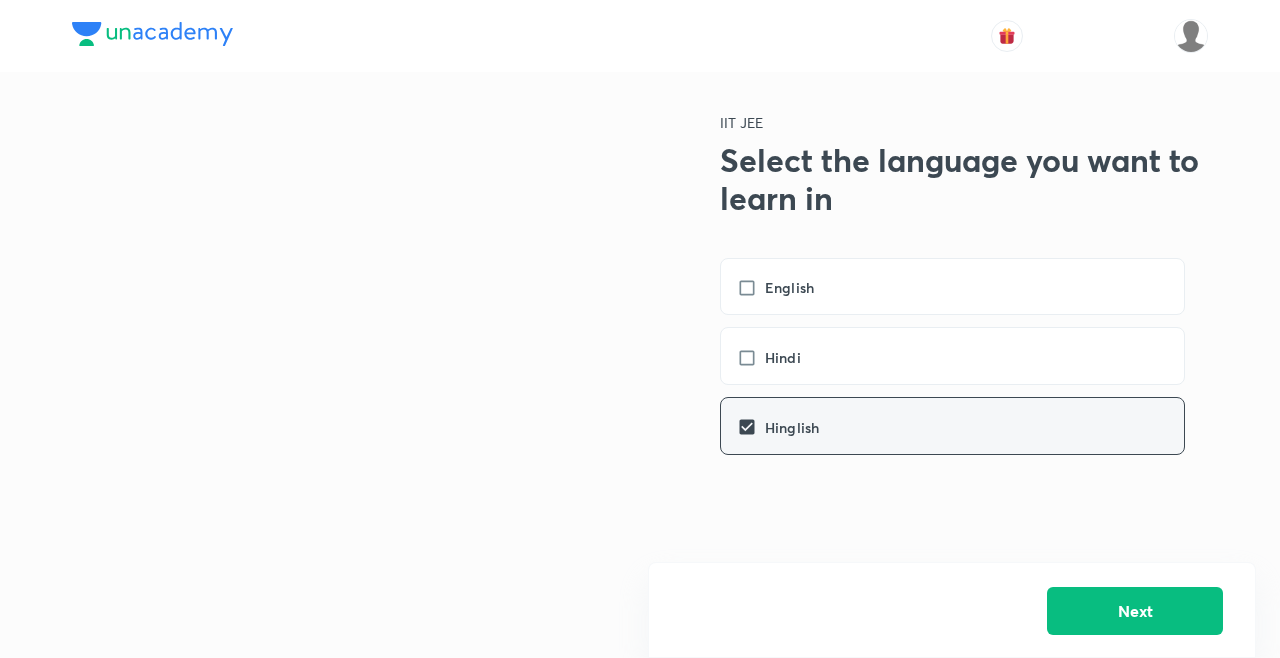 click on "Next" at bounding box center (1135, 611) 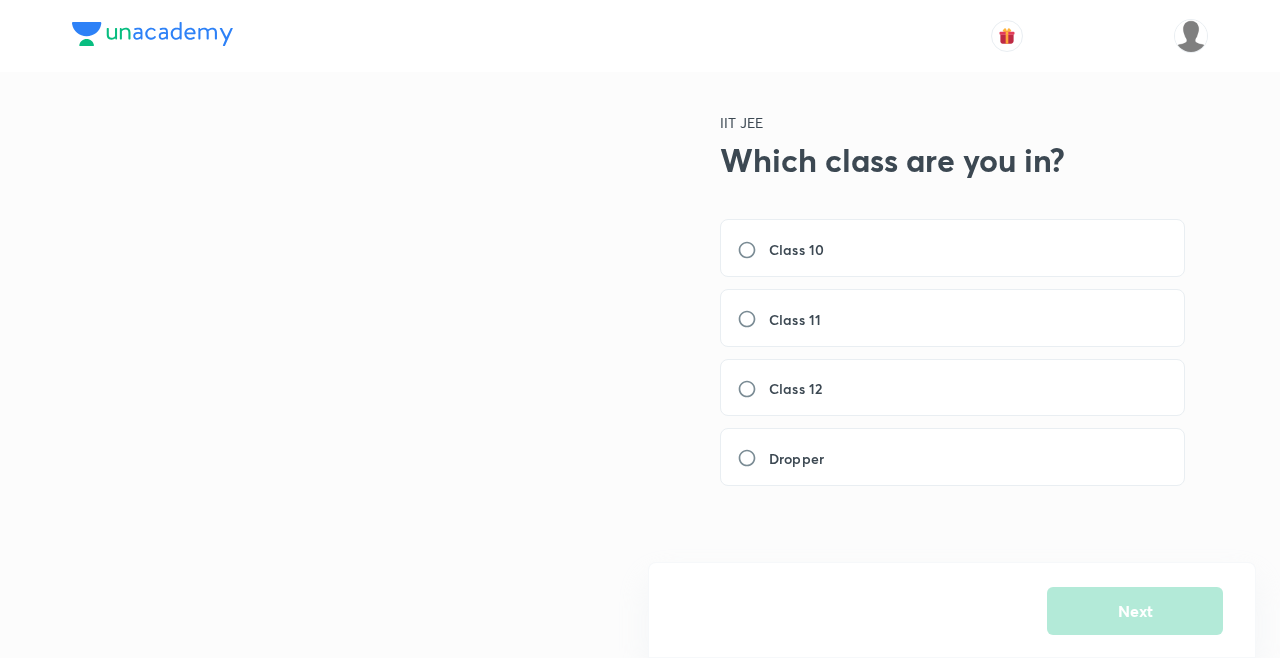 click on "Class 11" at bounding box center [785, 319] 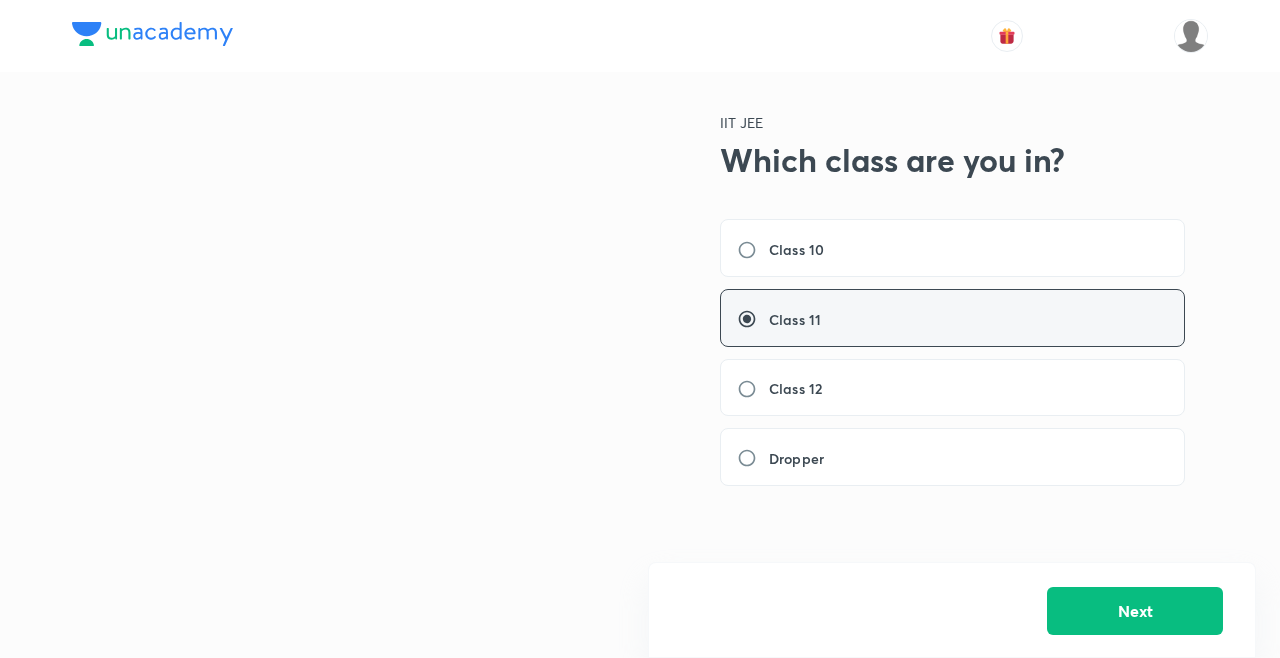 click on "Next" at bounding box center (1135, 611) 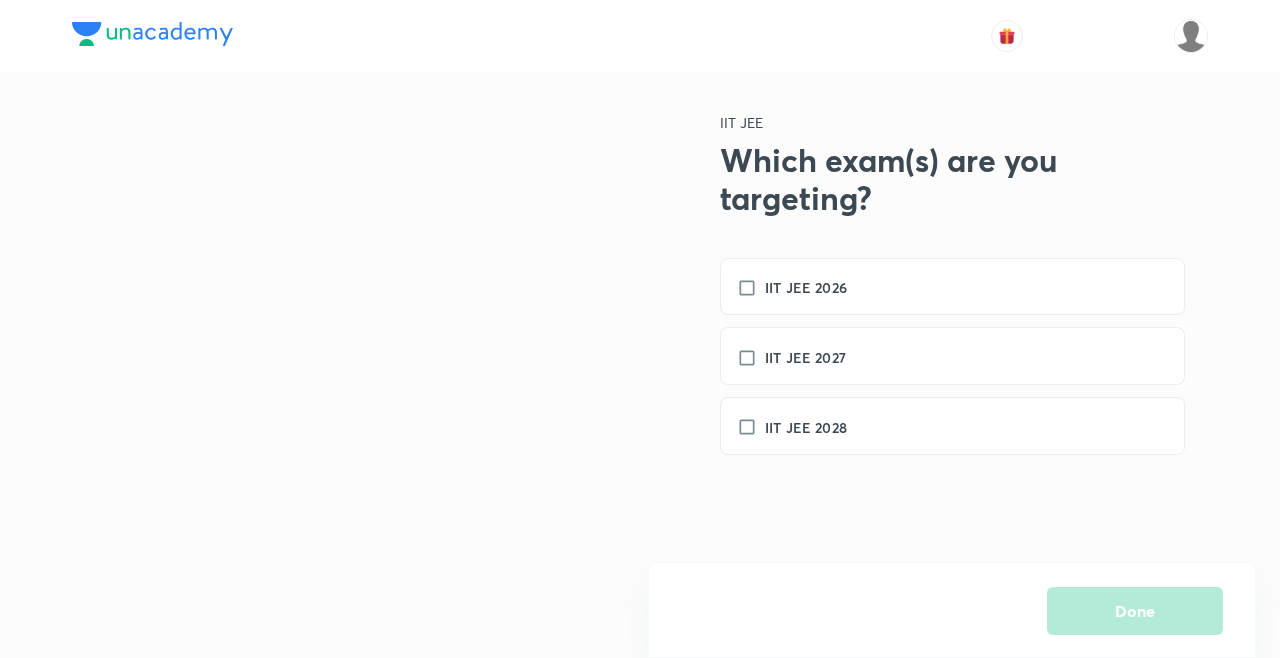 click on "IIT JEE 2027" at bounding box center (801, 357) 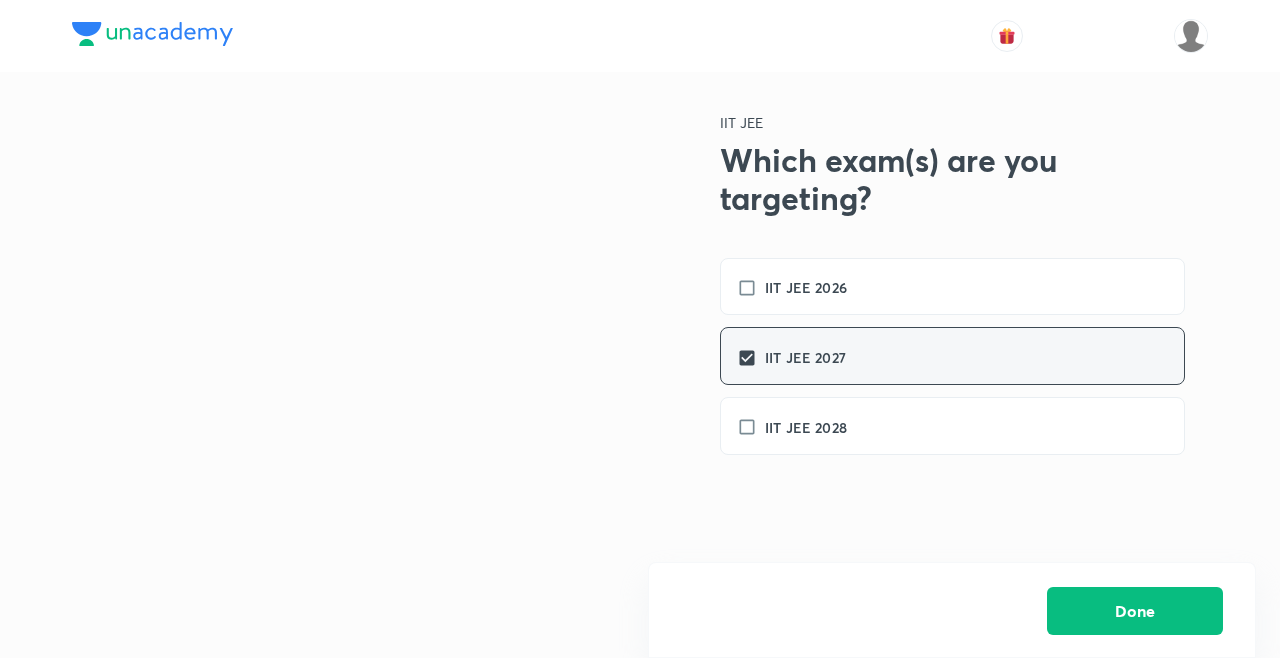 click on "Done" at bounding box center [1135, 611] 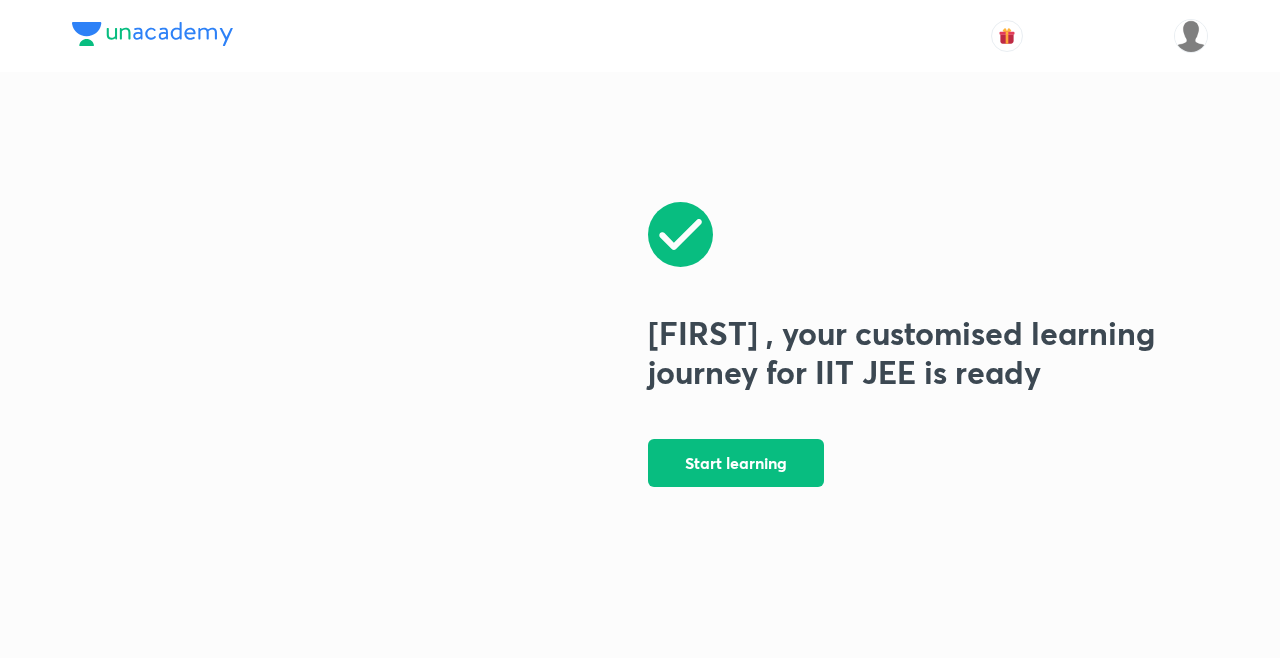 click on "Start learning" at bounding box center (736, 463) 